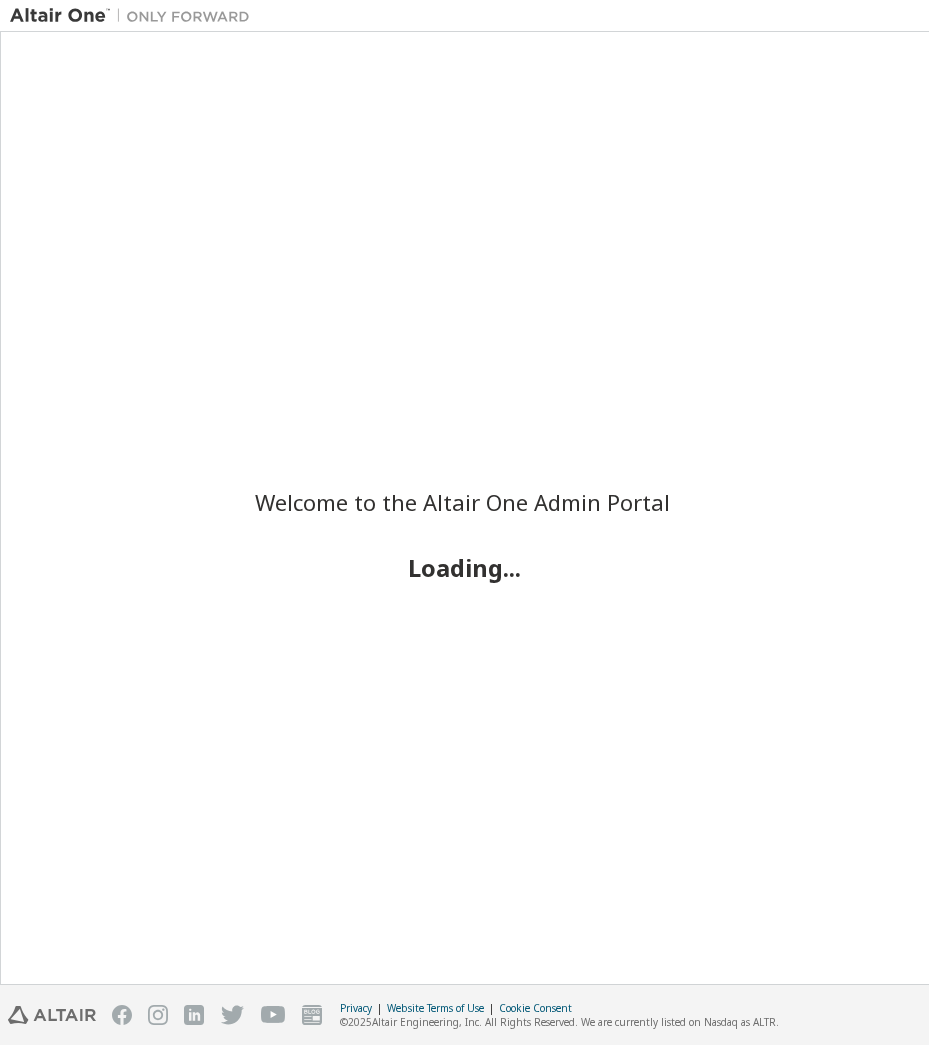 scroll, scrollTop: 0, scrollLeft: 0, axis: both 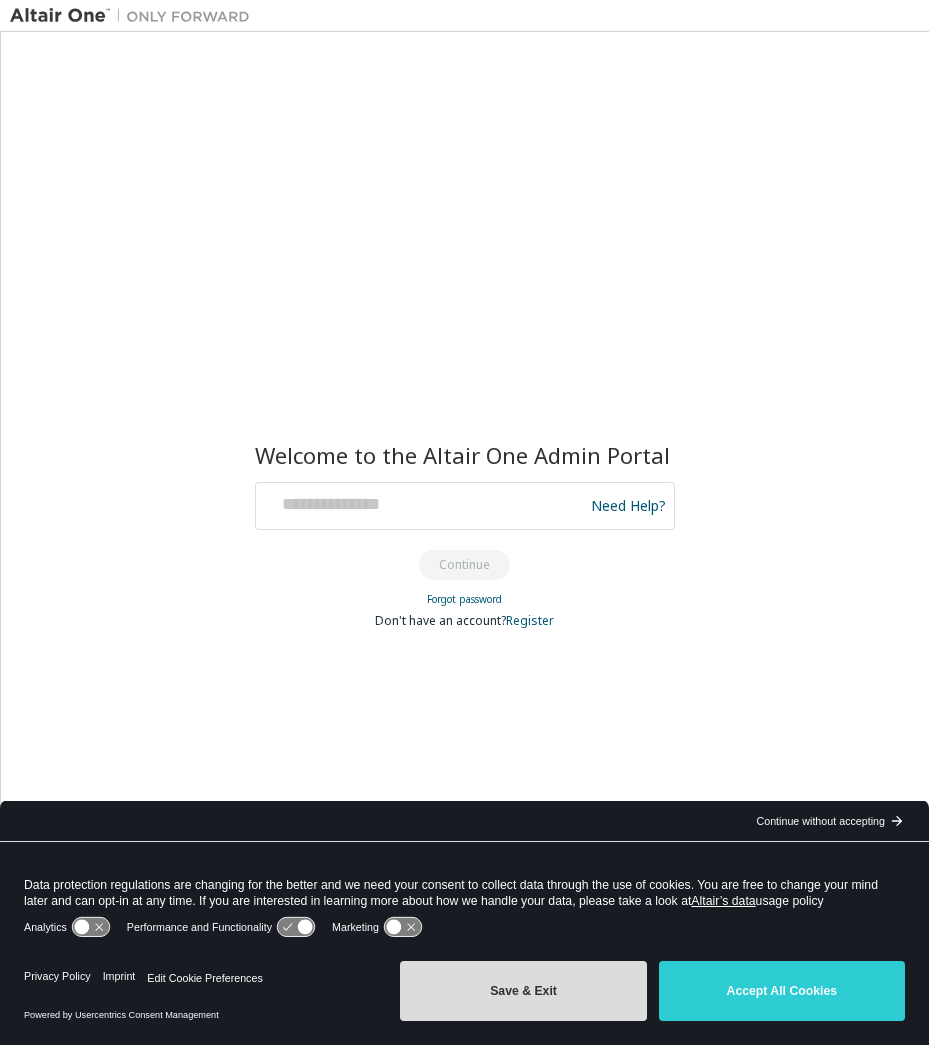 click on "Save & Exit" at bounding box center (523, 991) 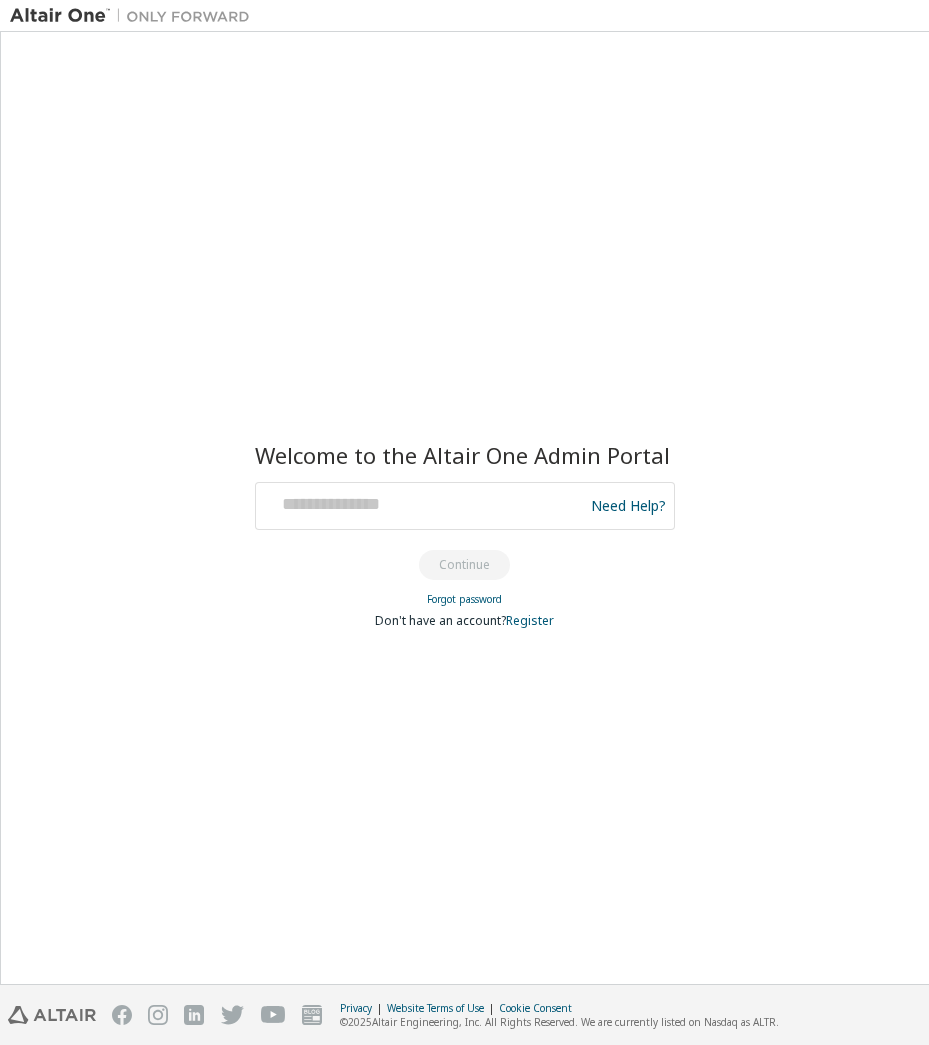 click at bounding box center [422, 506] 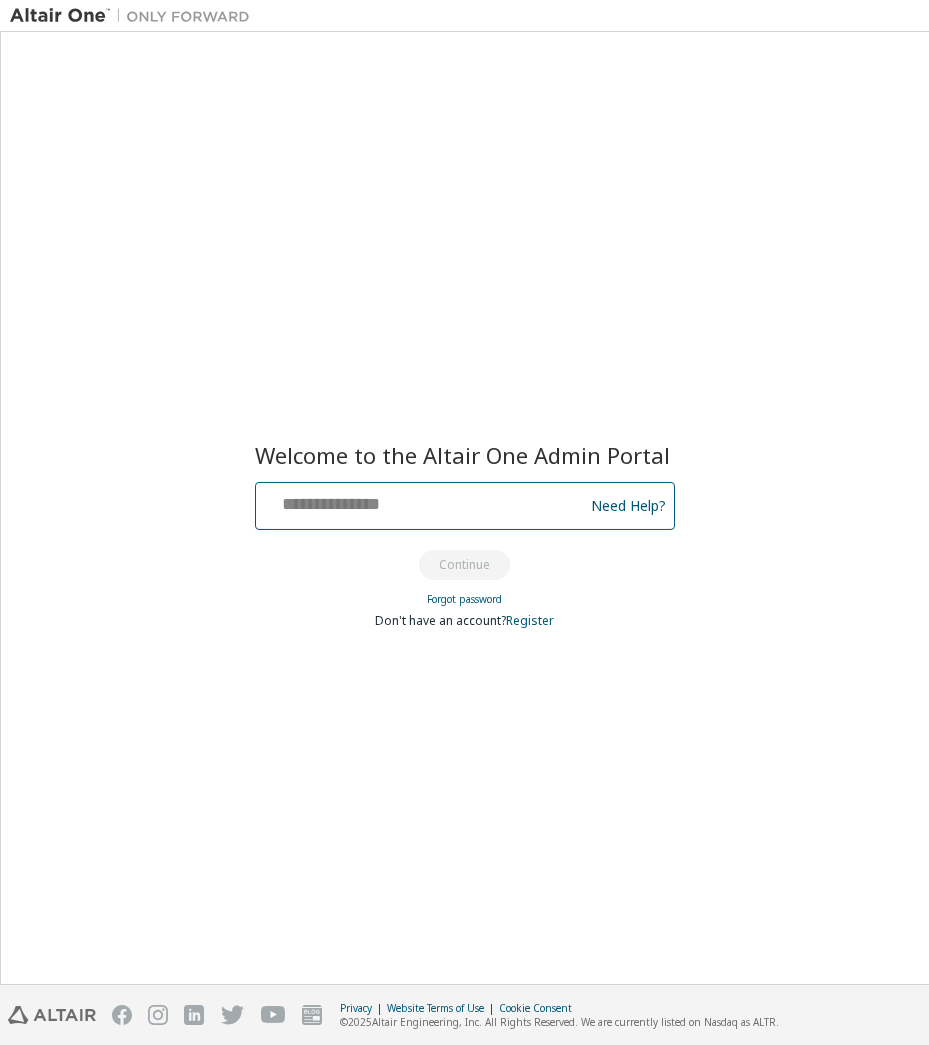 click at bounding box center [422, 501] 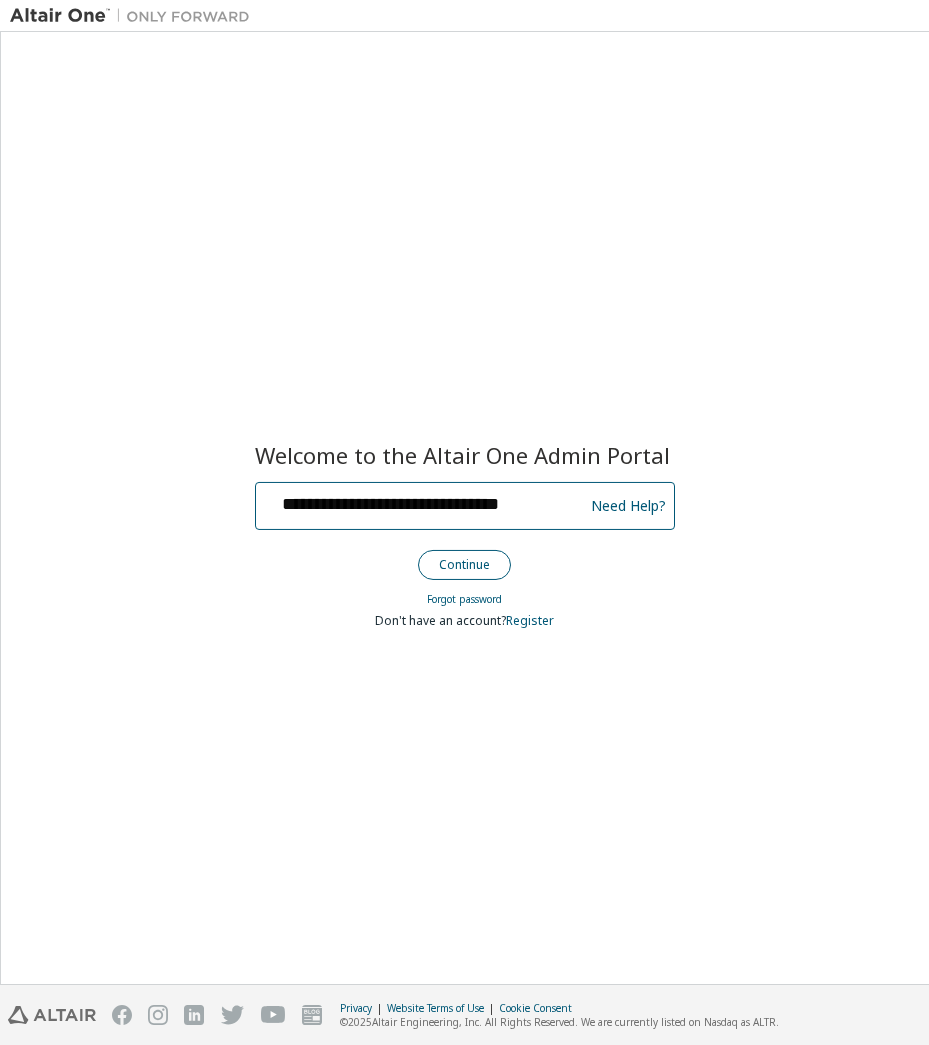 scroll, scrollTop: 0, scrollLeft: 6, axis: horizontal 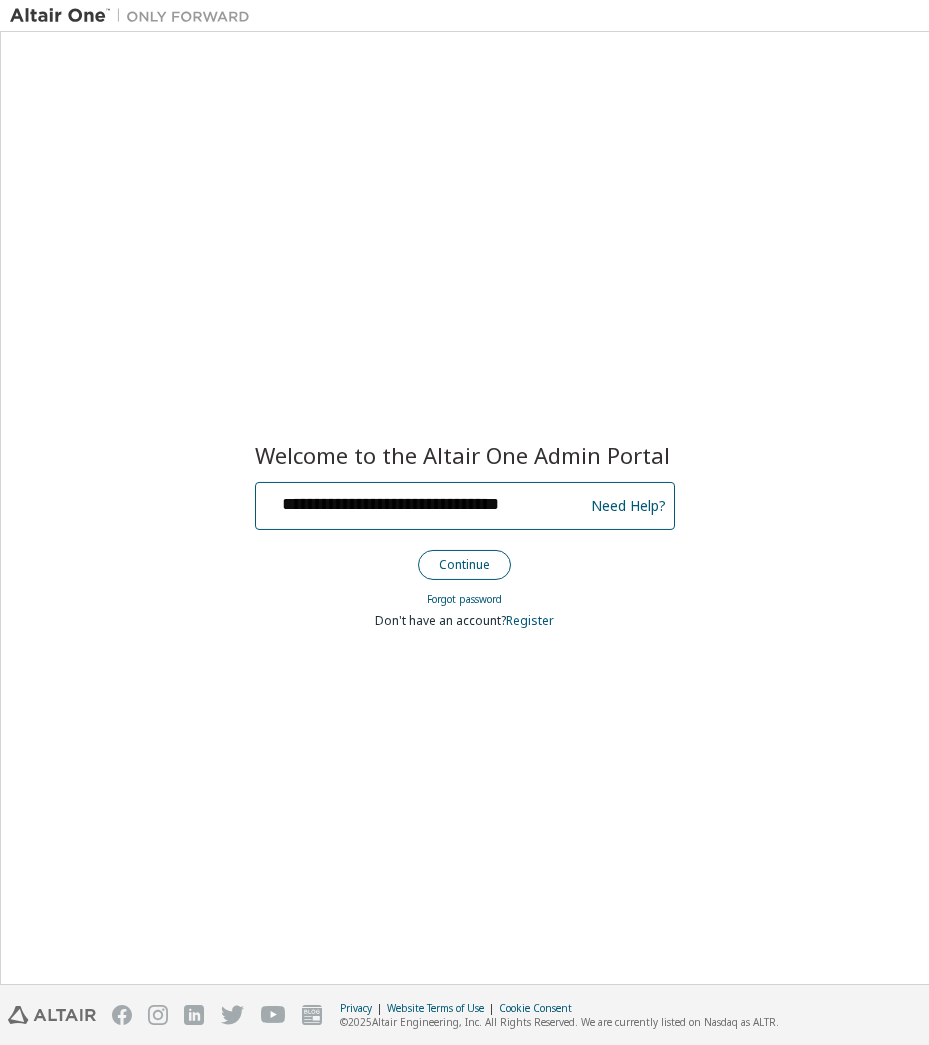 type on "**********" 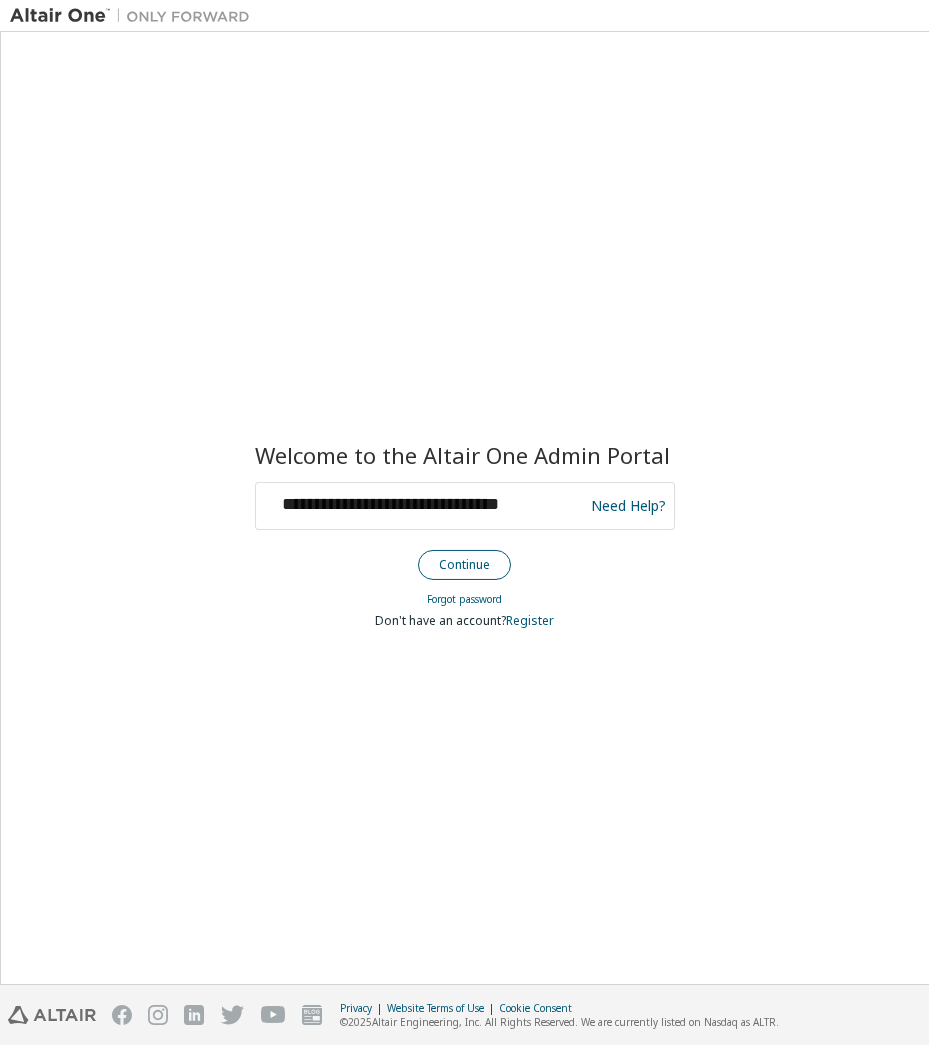 click on "Continue" at bounding box center [464, 565] 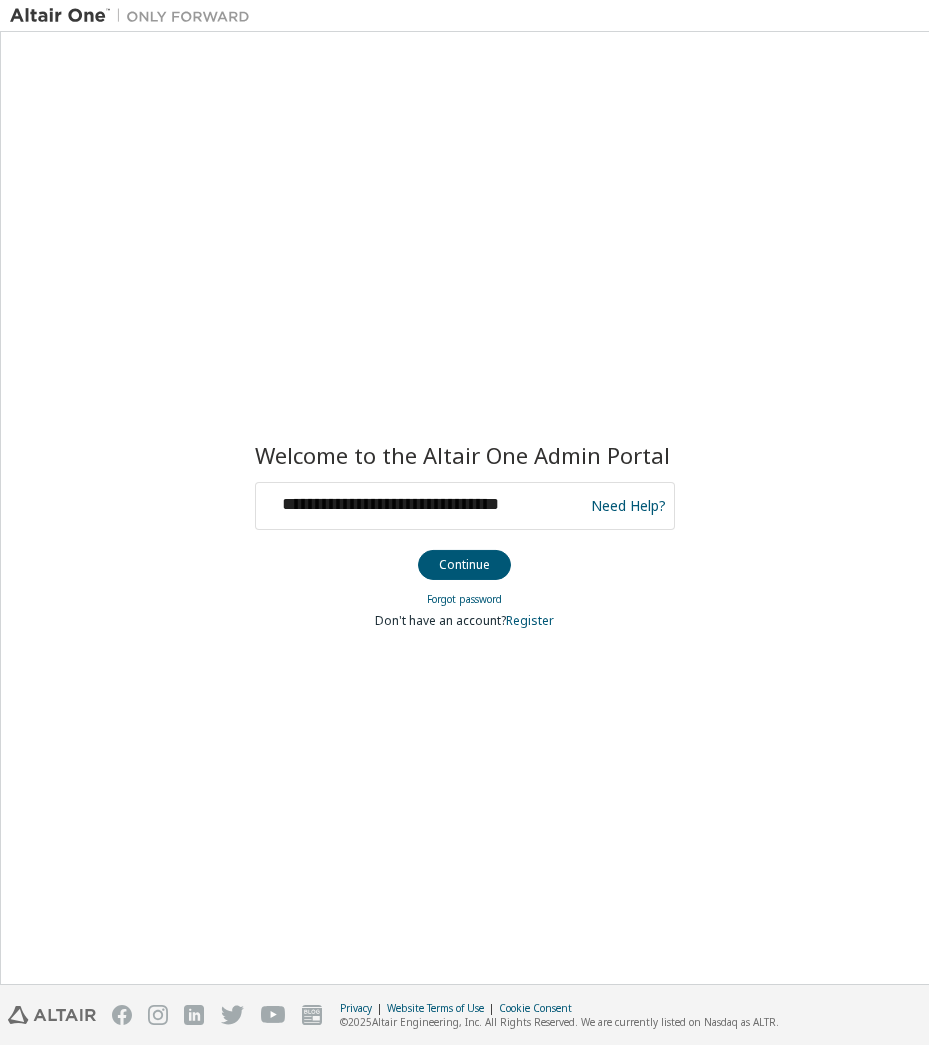 scroll, scrollTop: 0, scrollLeft: 0, axis: both 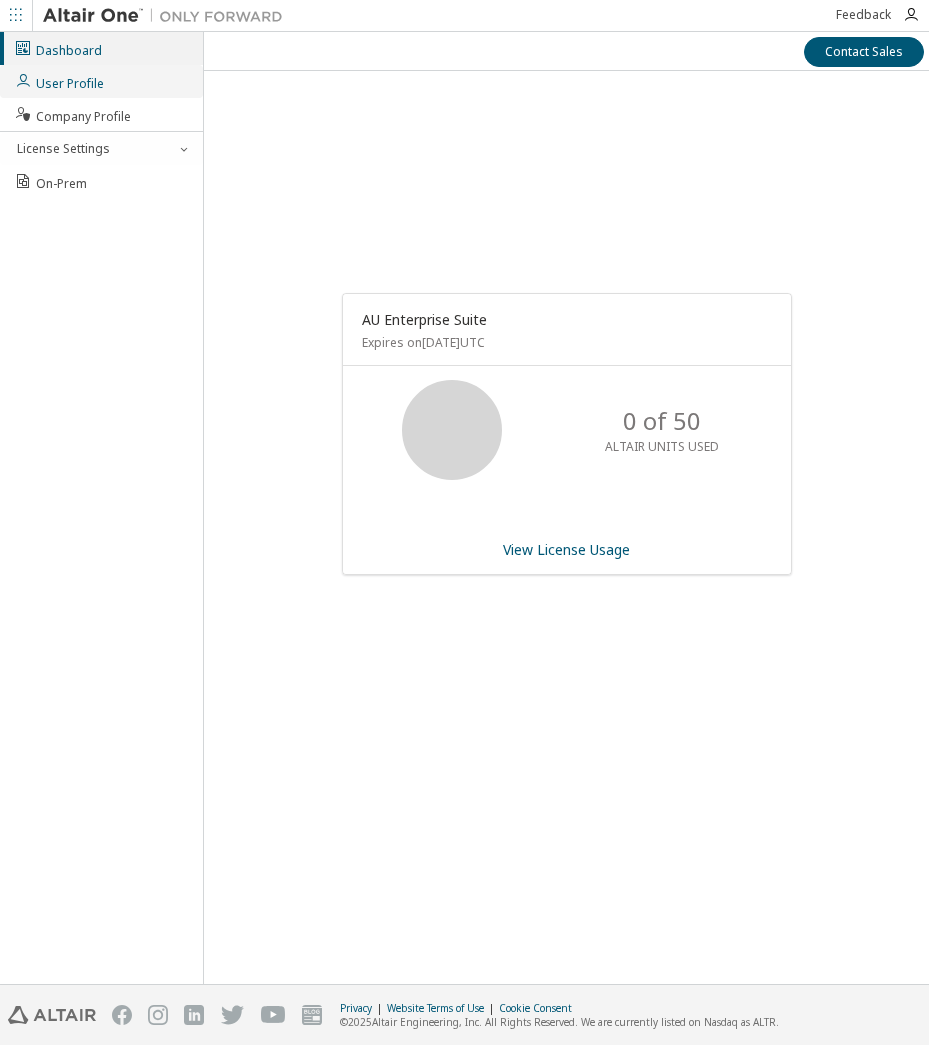 click on "User Profile" at bounding box center [59, 81] 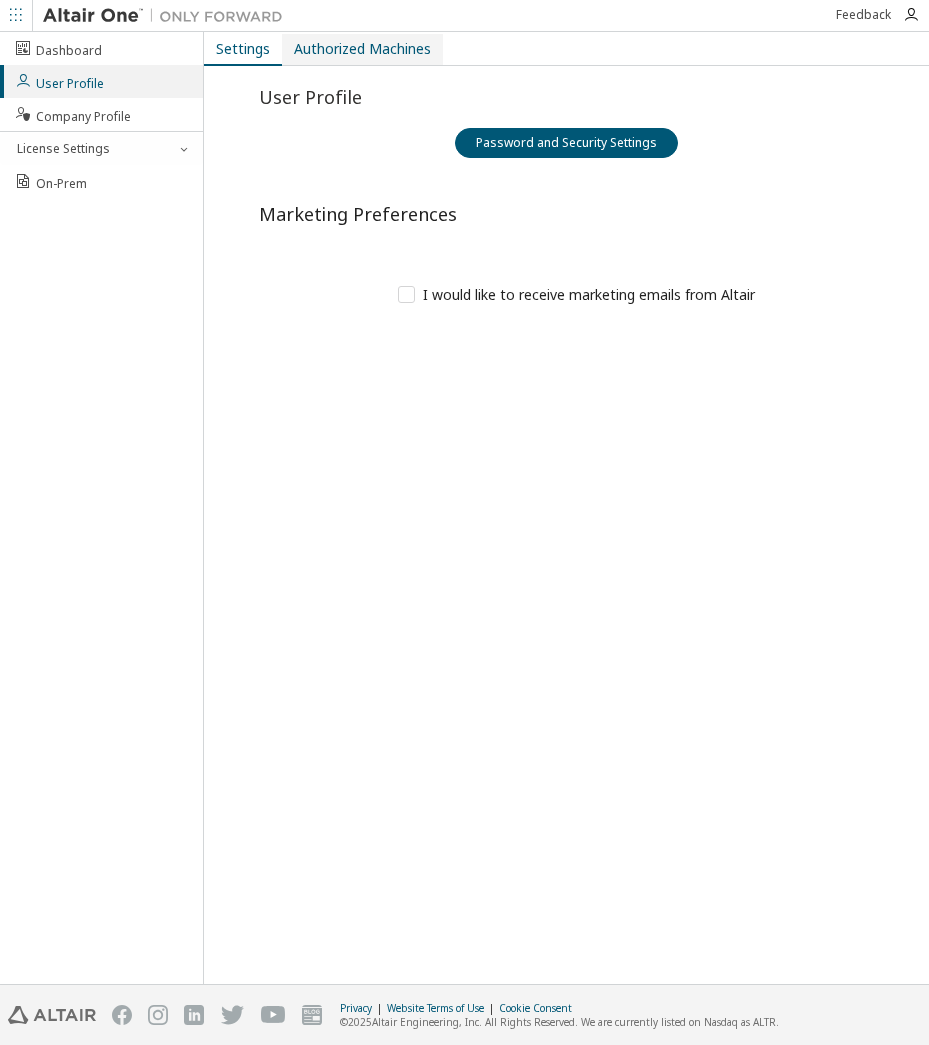 click on "Authorized Machines" at bounding box center [362, 49] 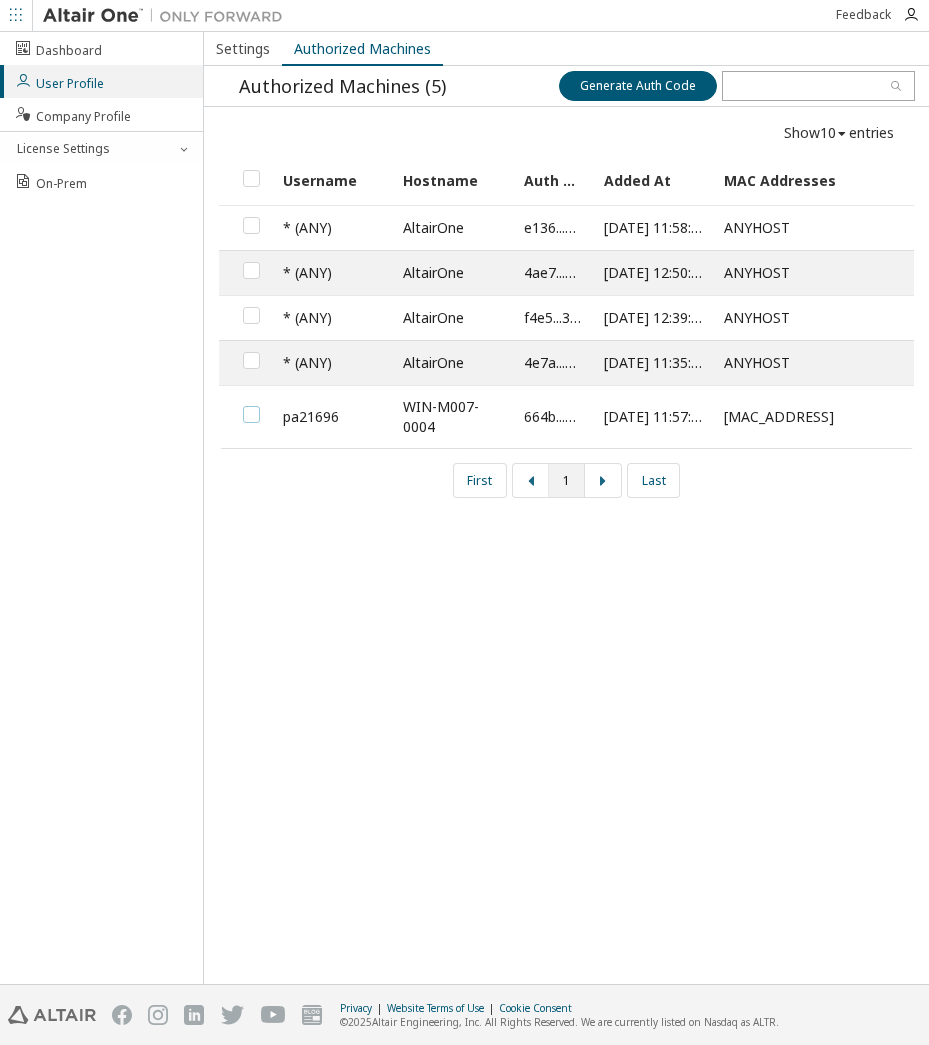 click at bounding box center (251, 406) 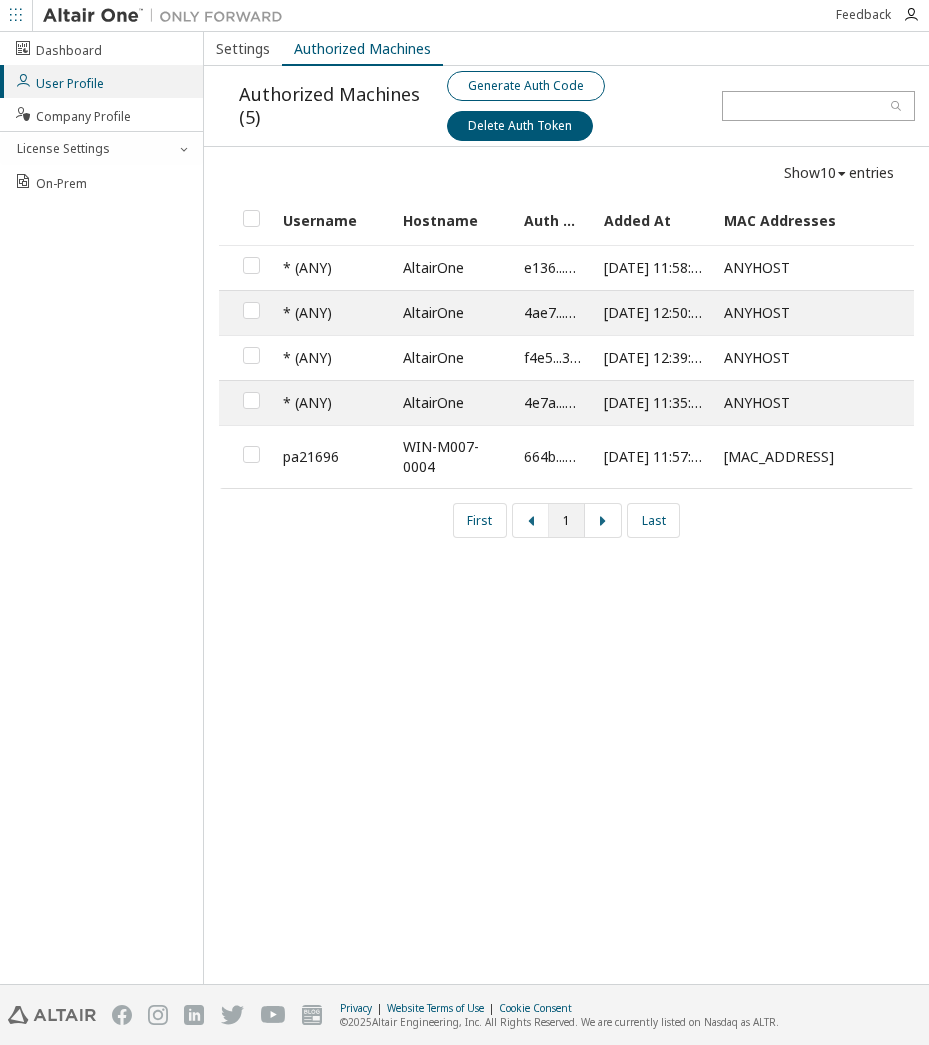 click on "Generate Auth Code" at bounding box center [526, 86] 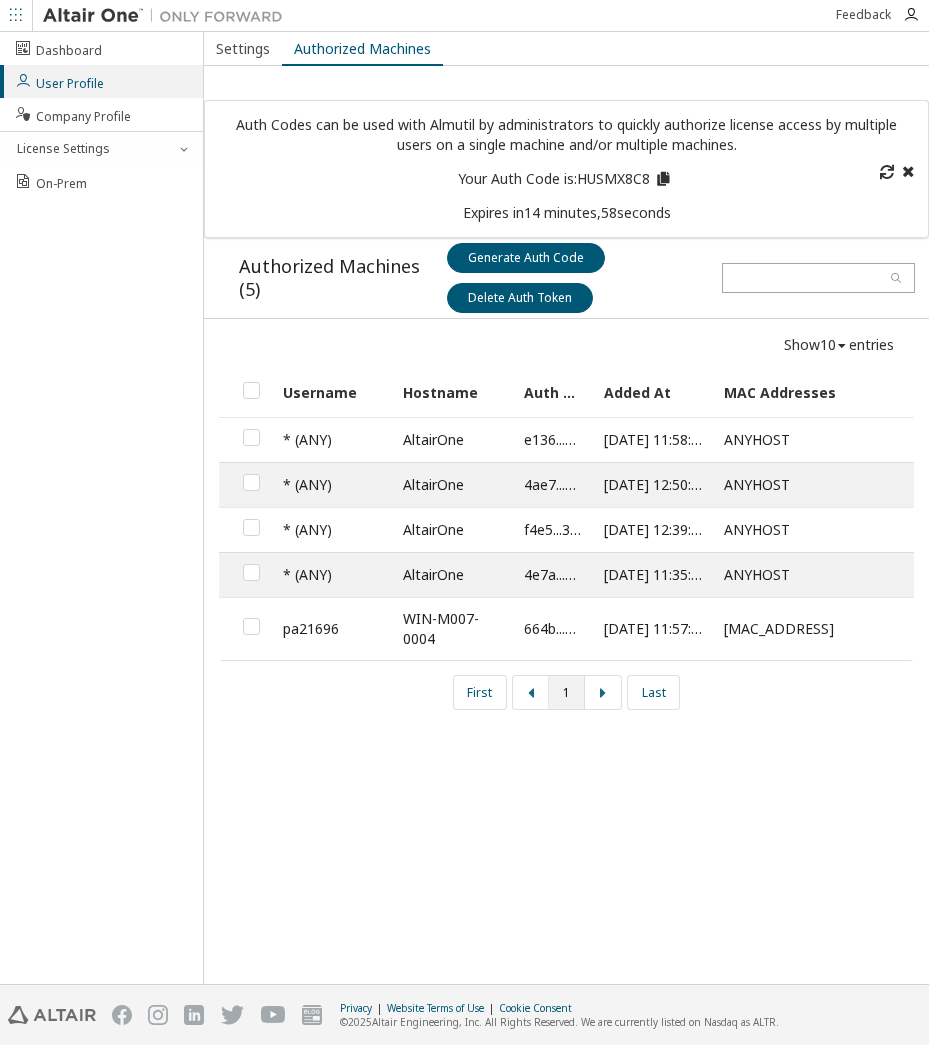 click on "Your Auth Code is:  HUSMX8C8" at bounding box center (566, 179) 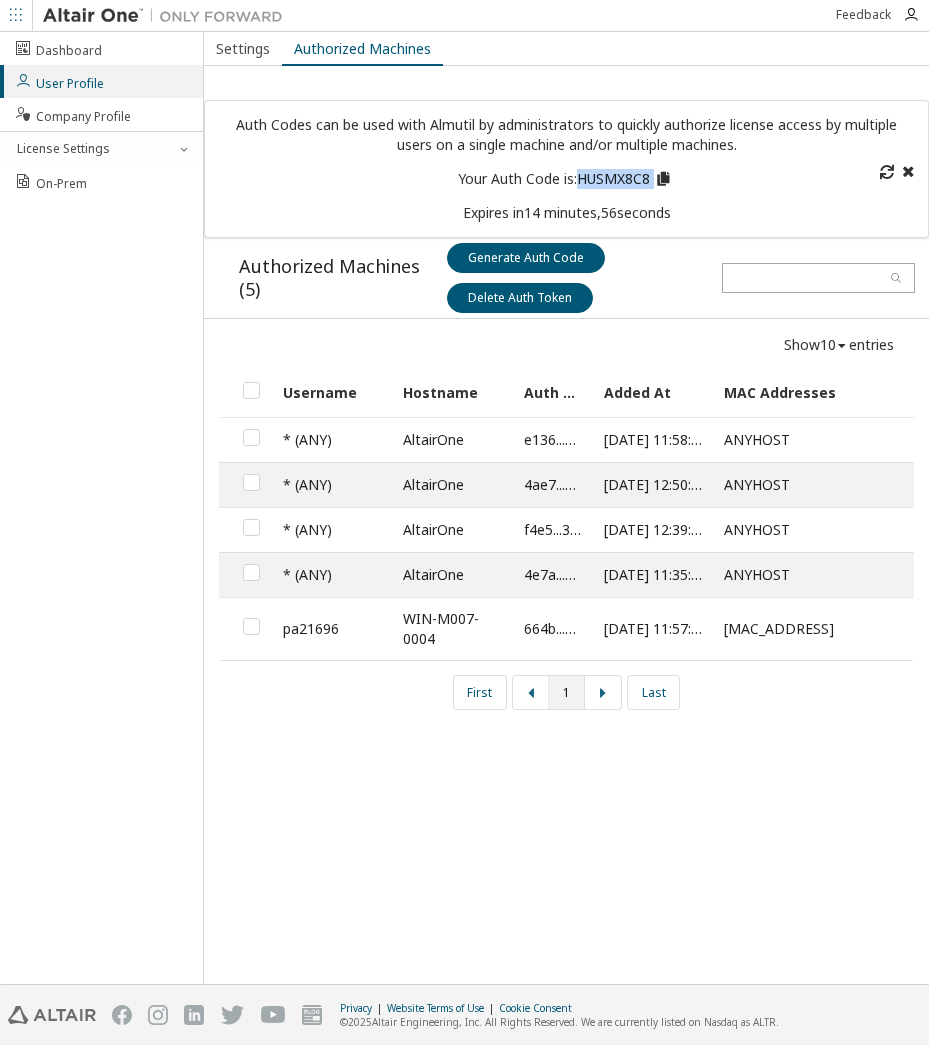 copy on "HUSMX8C8" 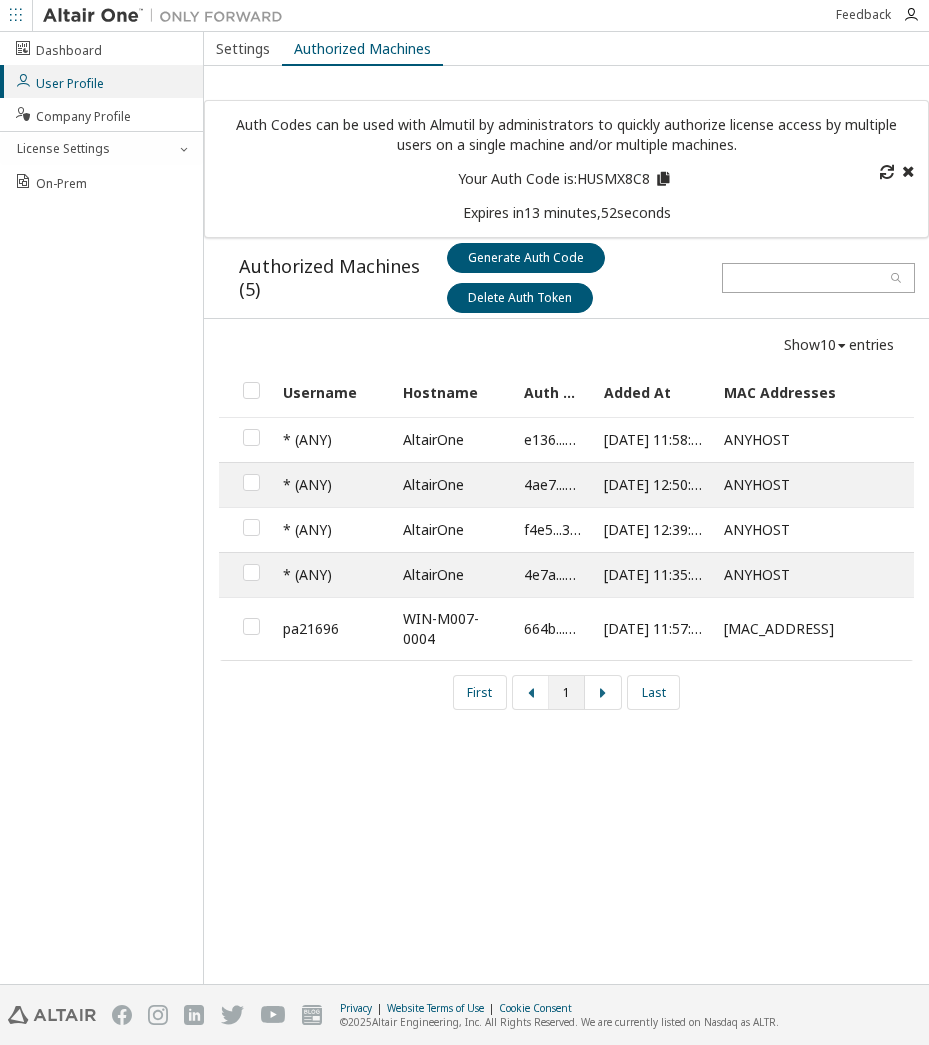click at bounding box center (908, 169) 